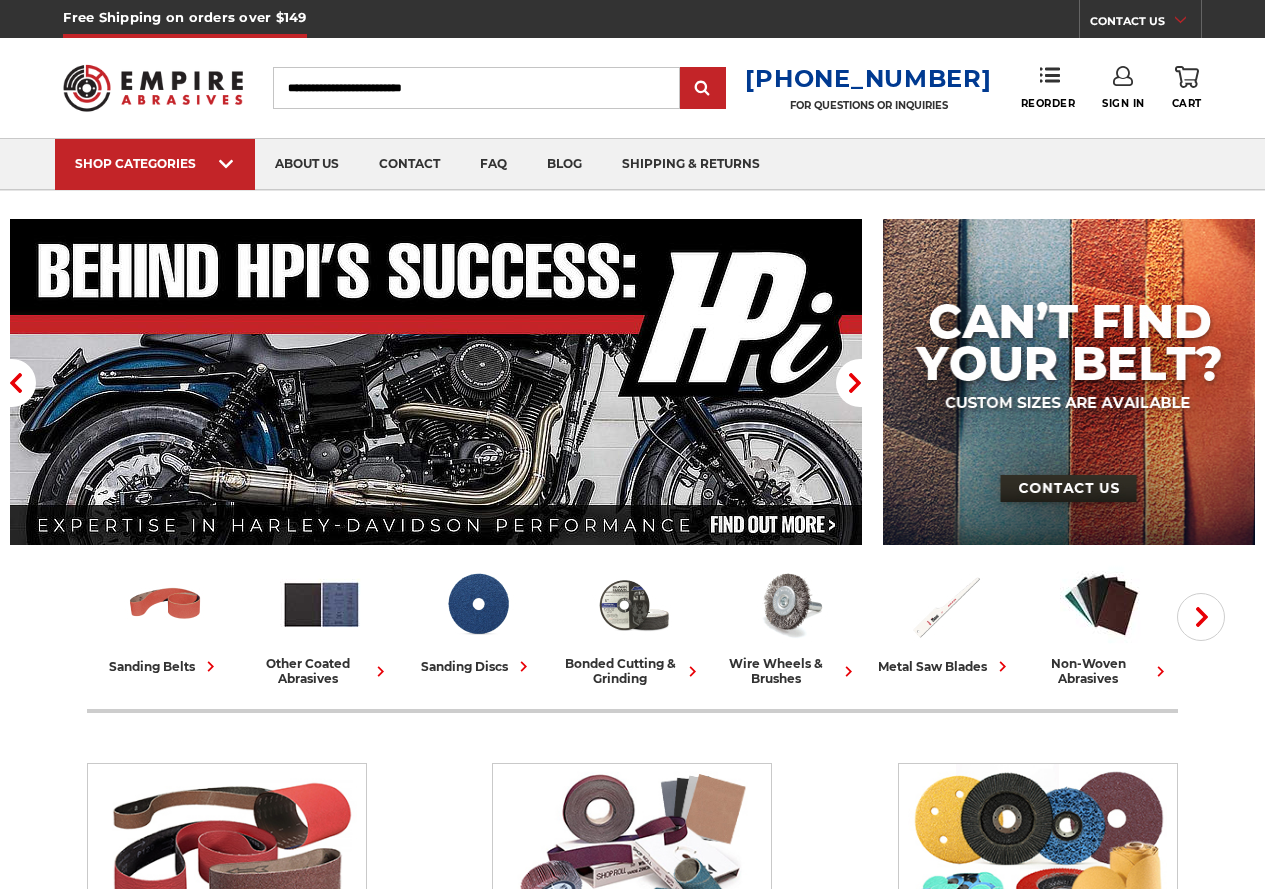 scroll, scrollTop: 0, scrollLeft: 0, axis: both 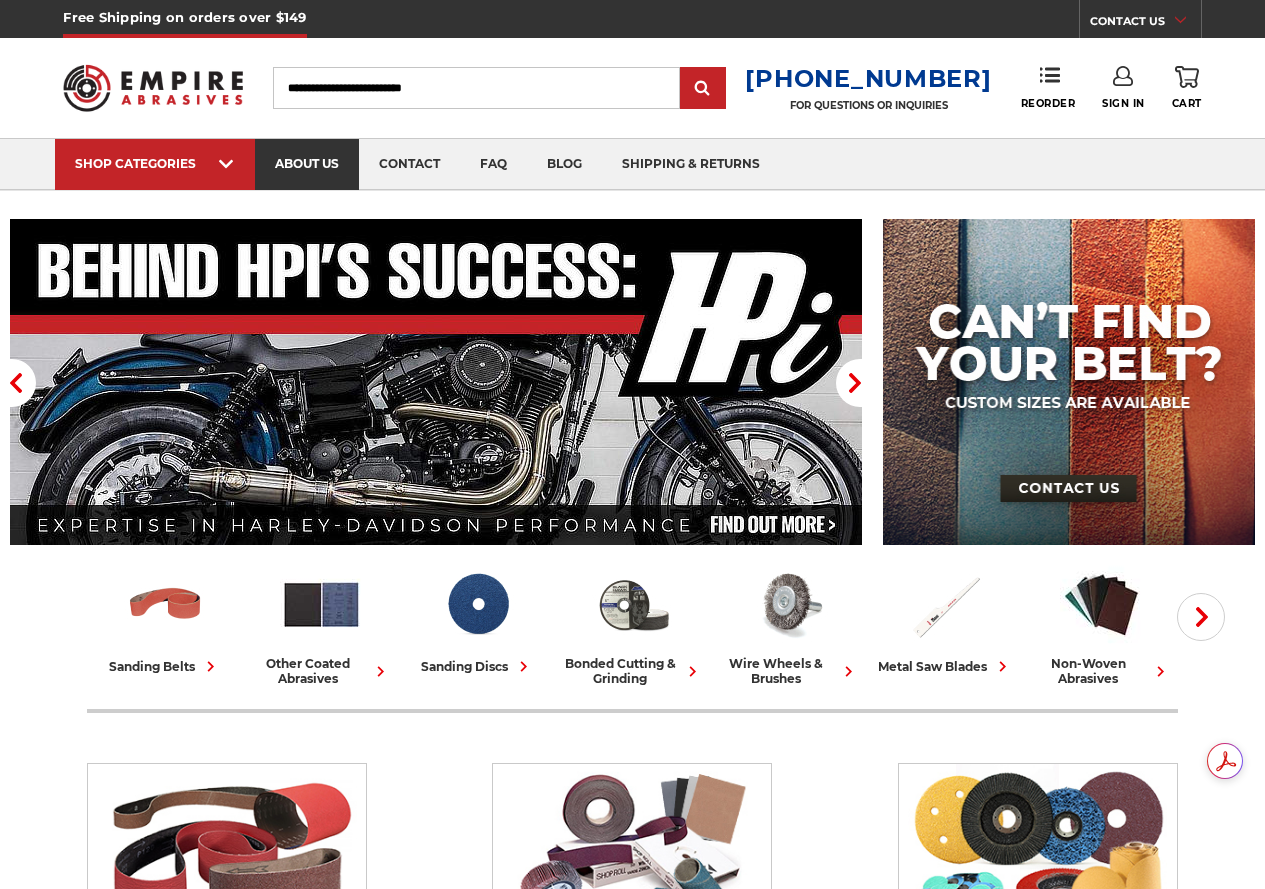 click on "about us" at bounding box center (307, 164) 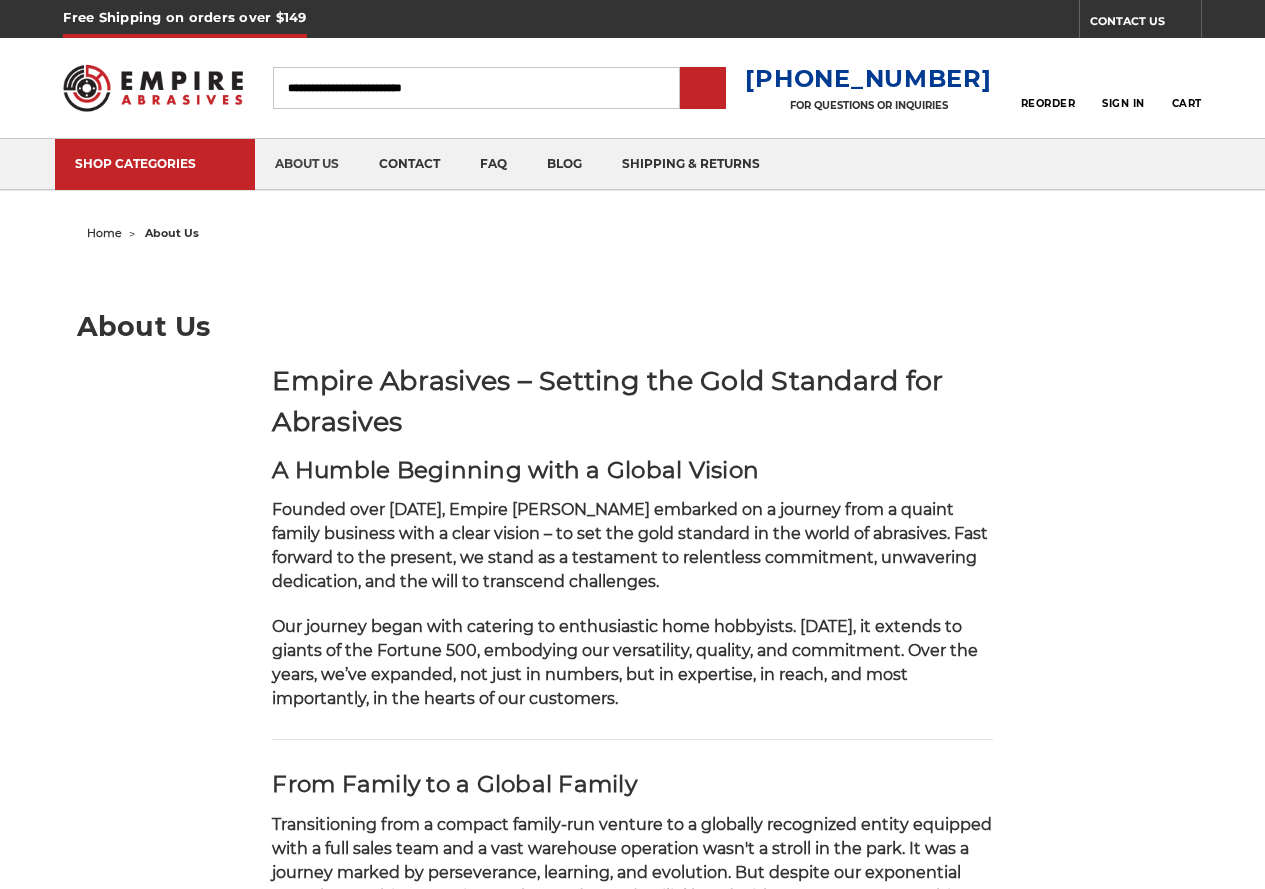 scroll, scrollTop: 0, scrollLeft: 0, axis: both 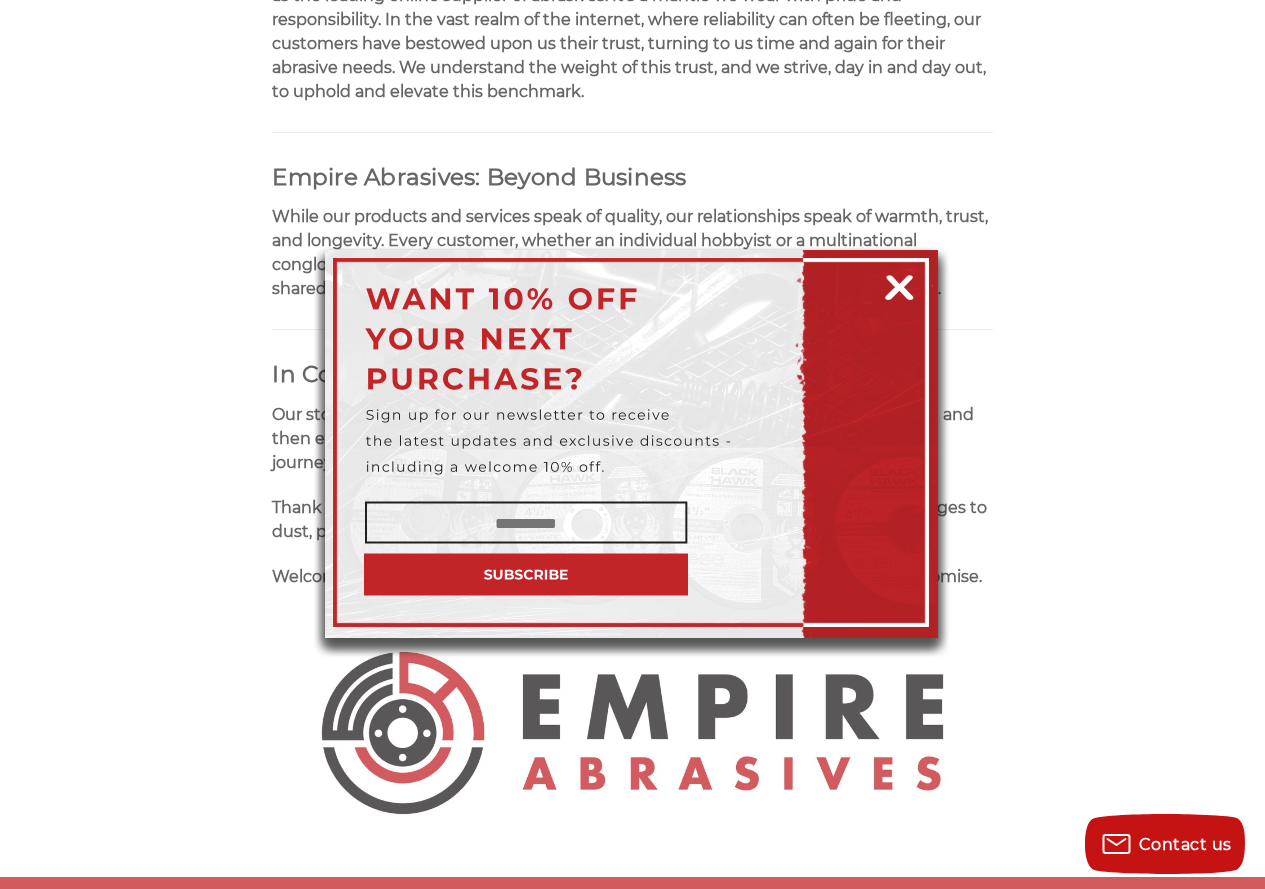 drag, startPoint x: 1279, startPoint y: 240, endPoint x: 1138, endPoint y: 643, distance: 426.9543 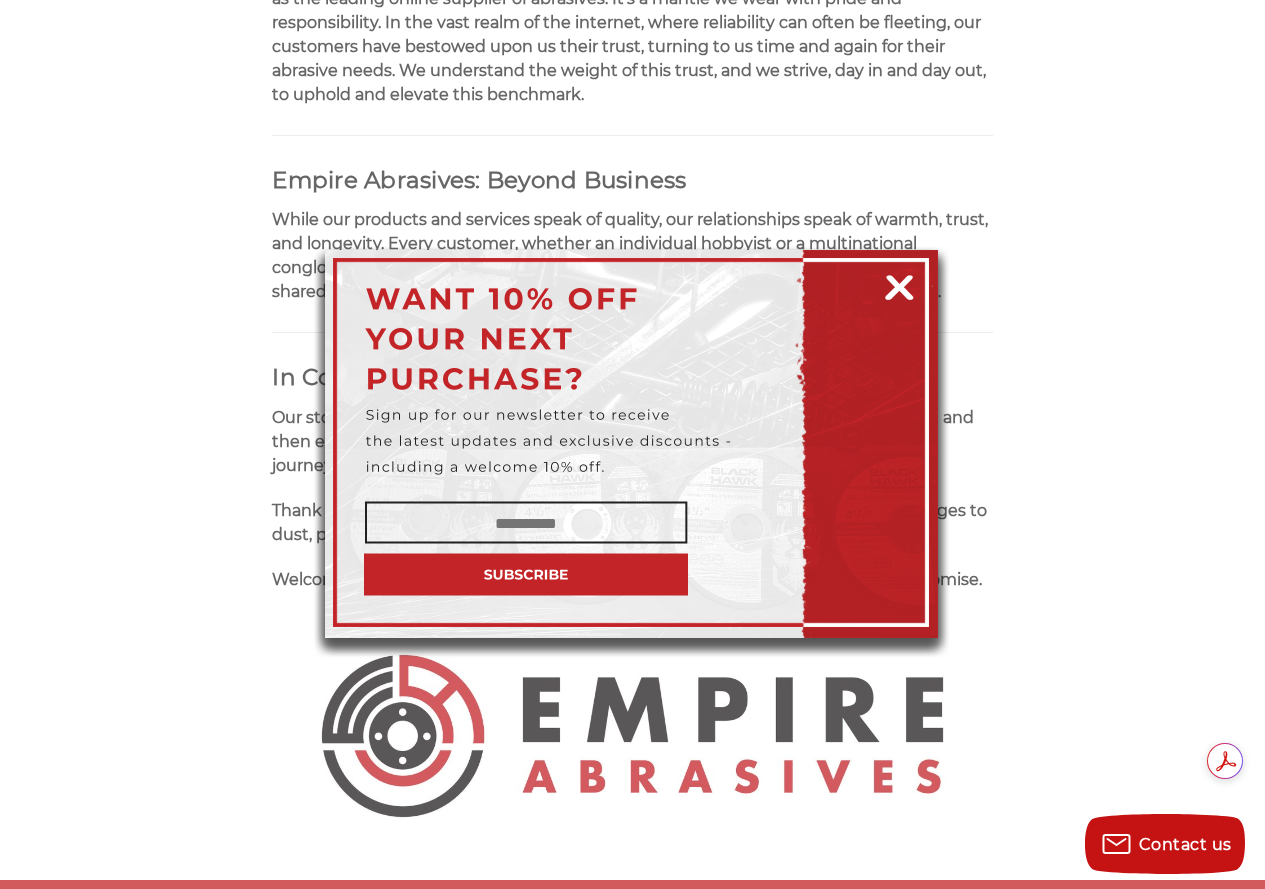 drag, startPoint x: 905, startPoint y: 279, endPoint x: 945, endPoint y: 336, distance: 69.63476 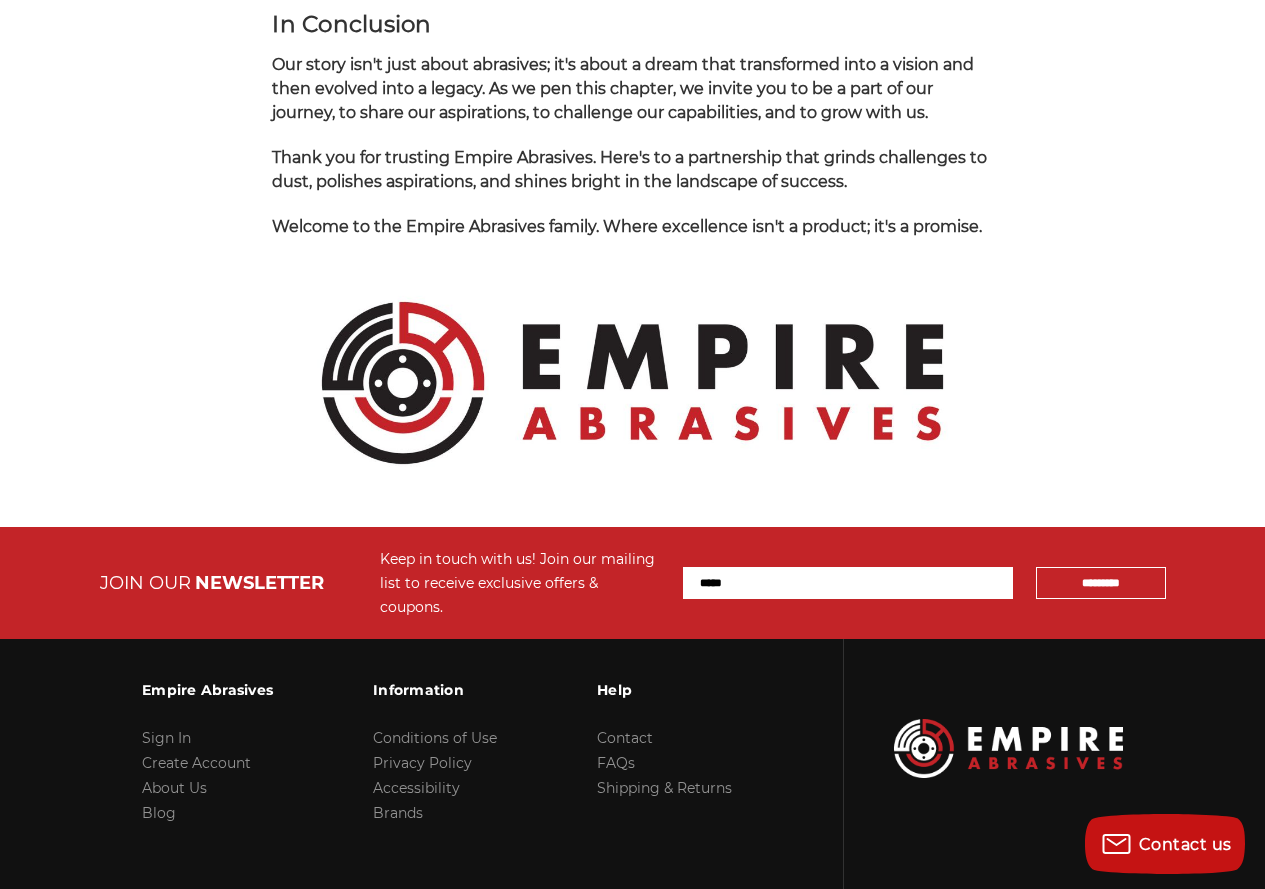scroll, scrollTop: 2269, scrollLeft: 0, axis: vertical 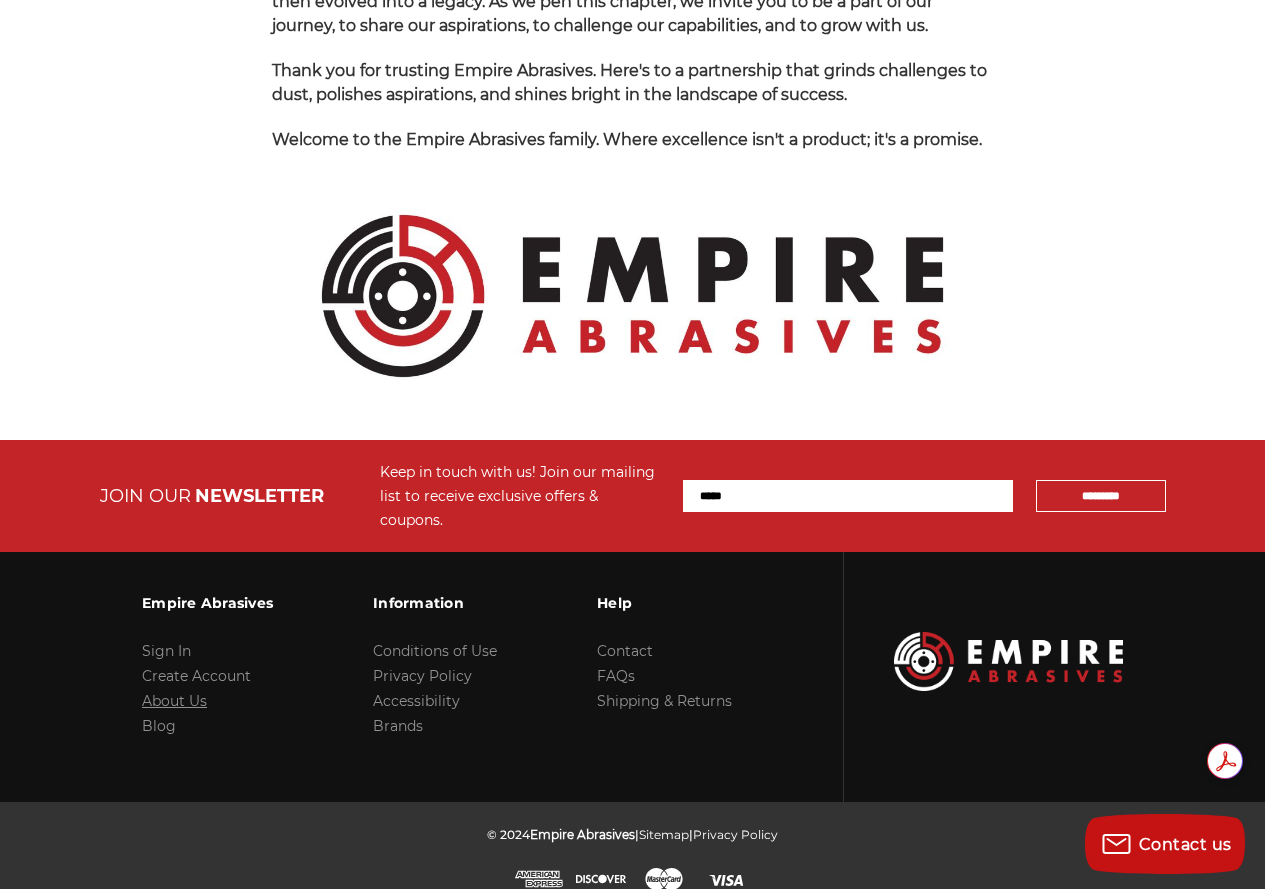 click on "About Us" at bounding box center [174, 701] 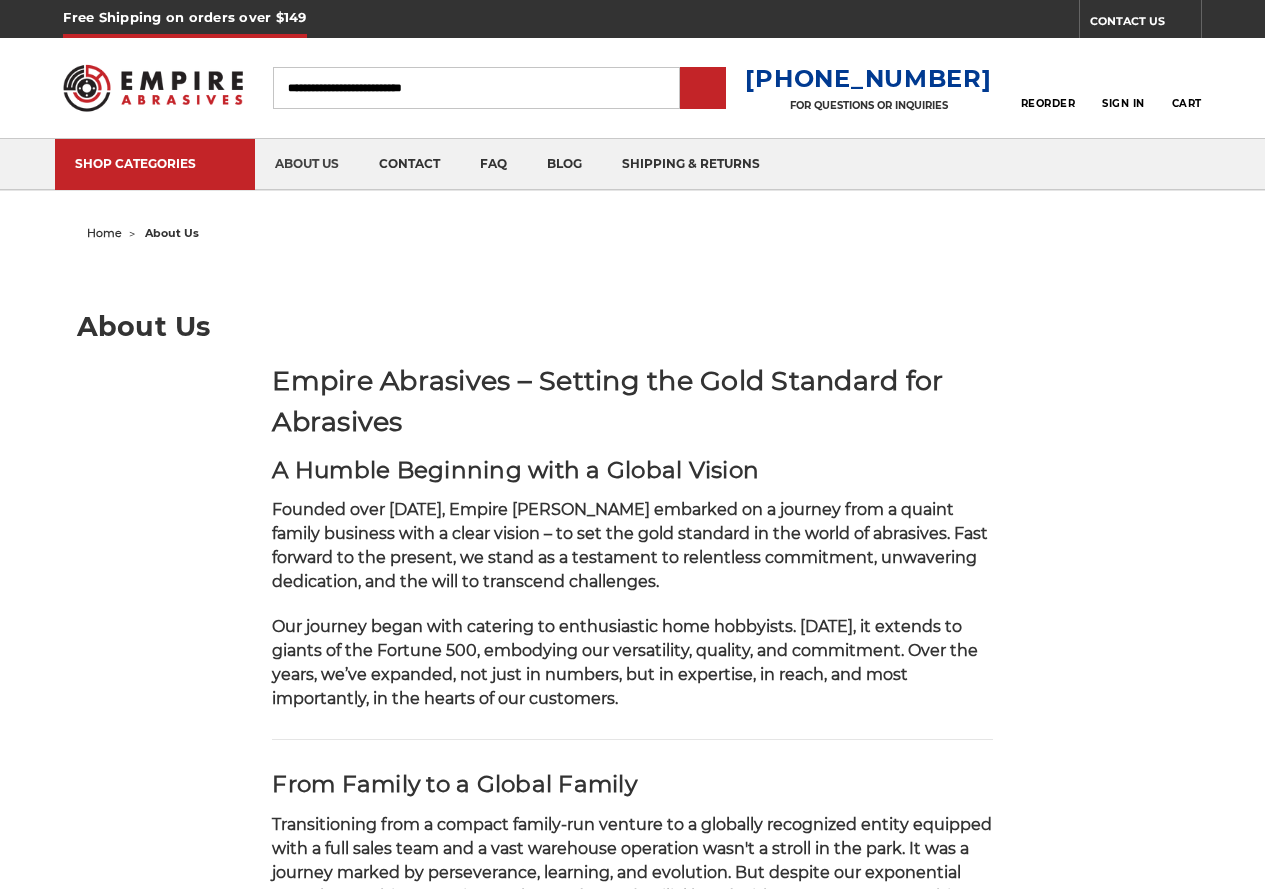 scroll, scrollTop: 0, scrollLeft: 0, axis: both 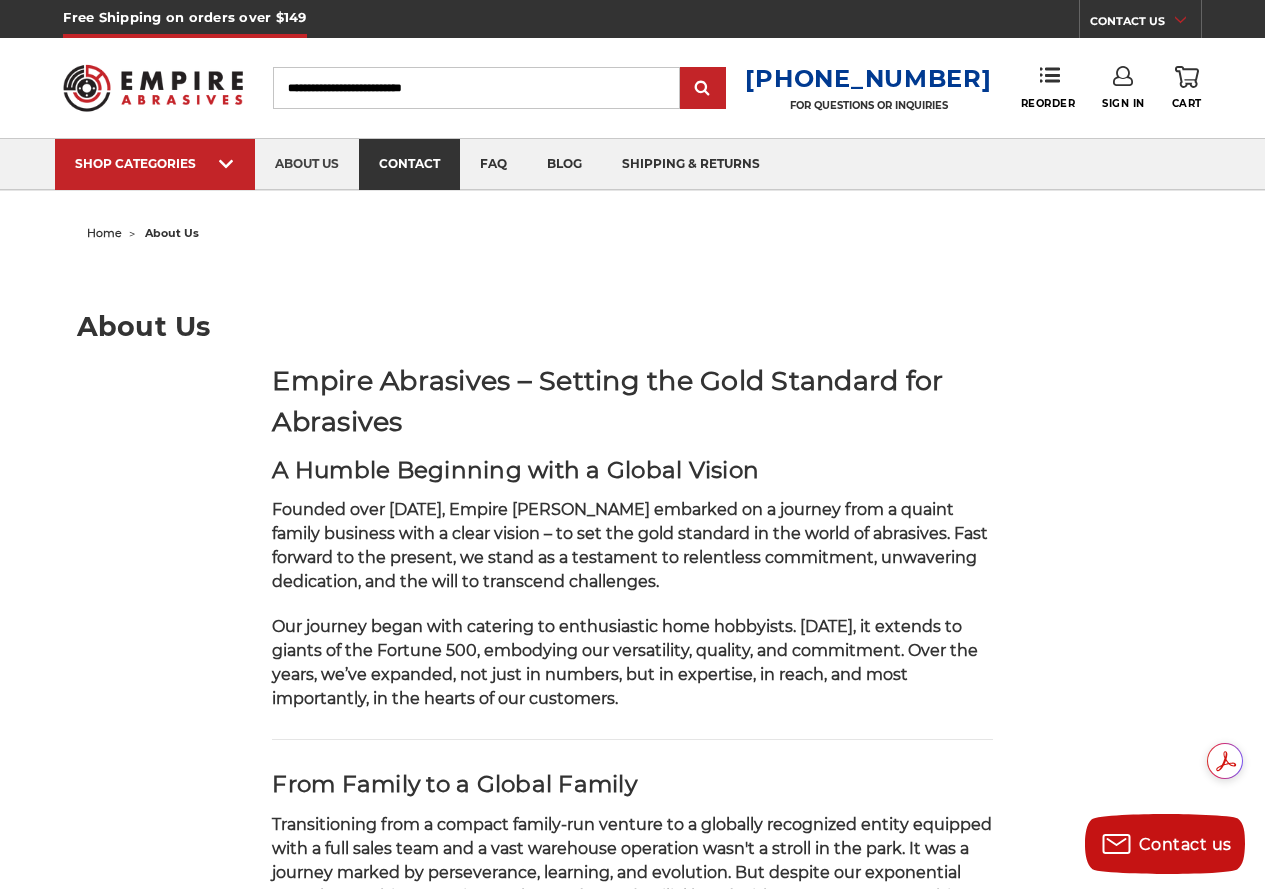click on "contact" at bounding box center [409, 164] 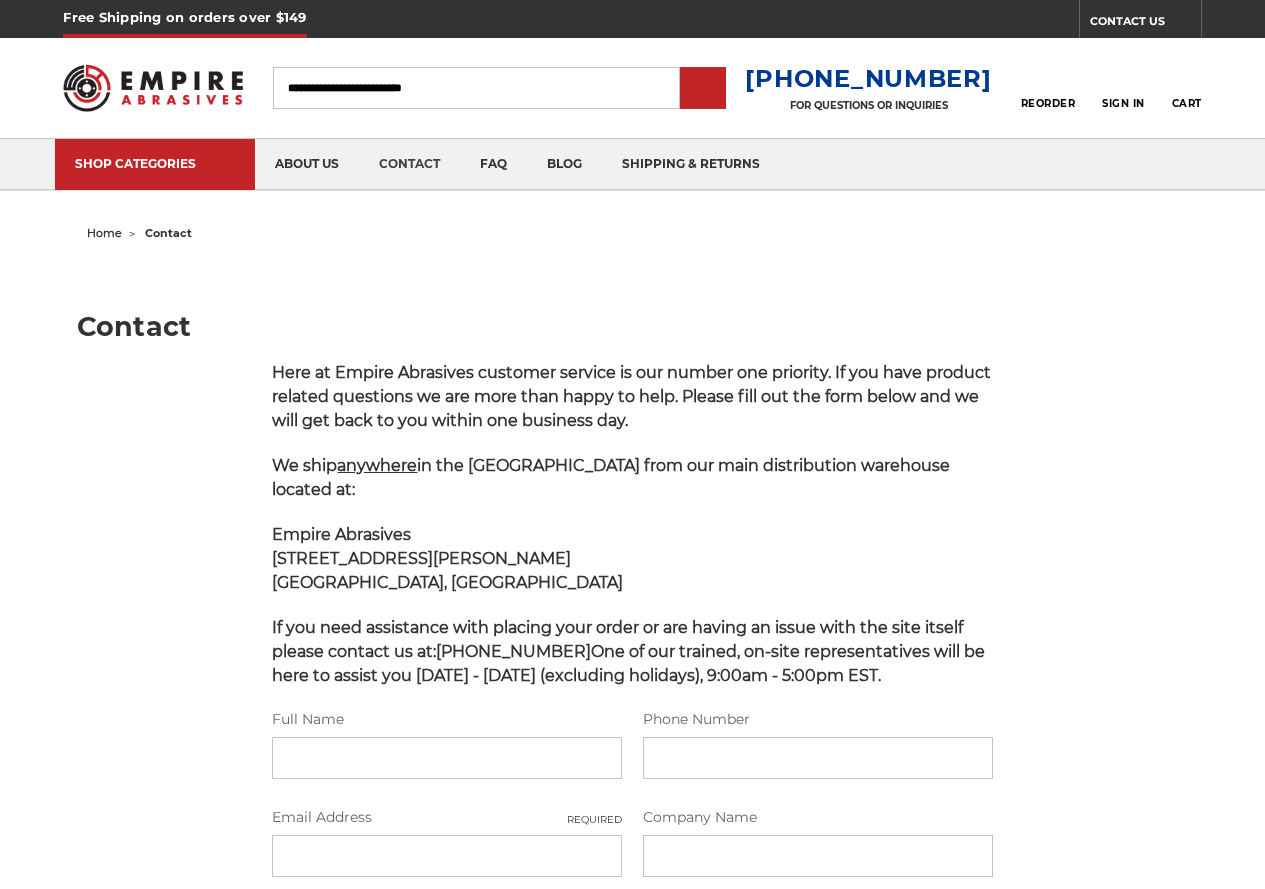 scroll, scrollTop: 0, scrollLeft: 0, axis: both 